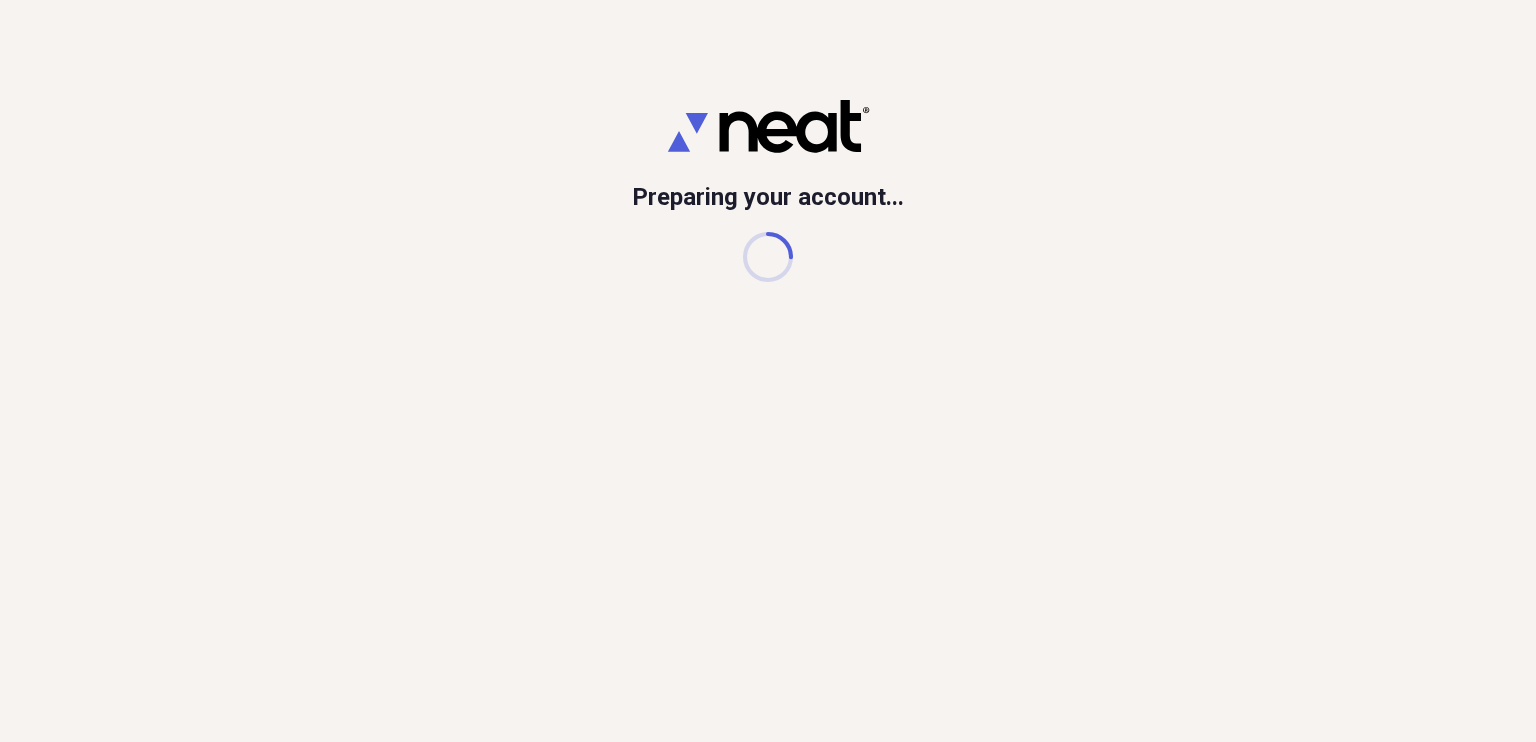 scroll, scrollTop: 0, scrollLeft: 0, axis: both 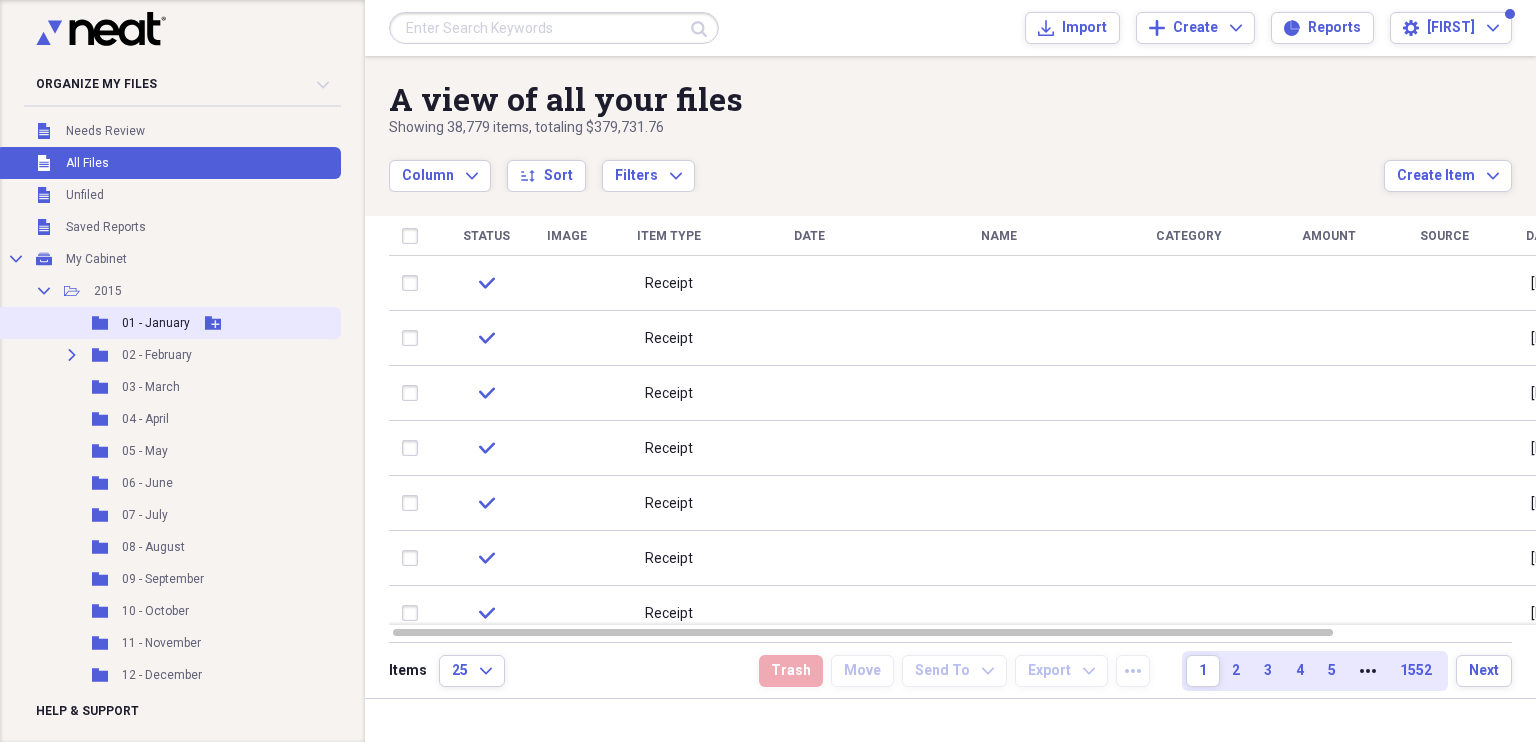 click on "Add Folder" at bounding box center (213, 323) 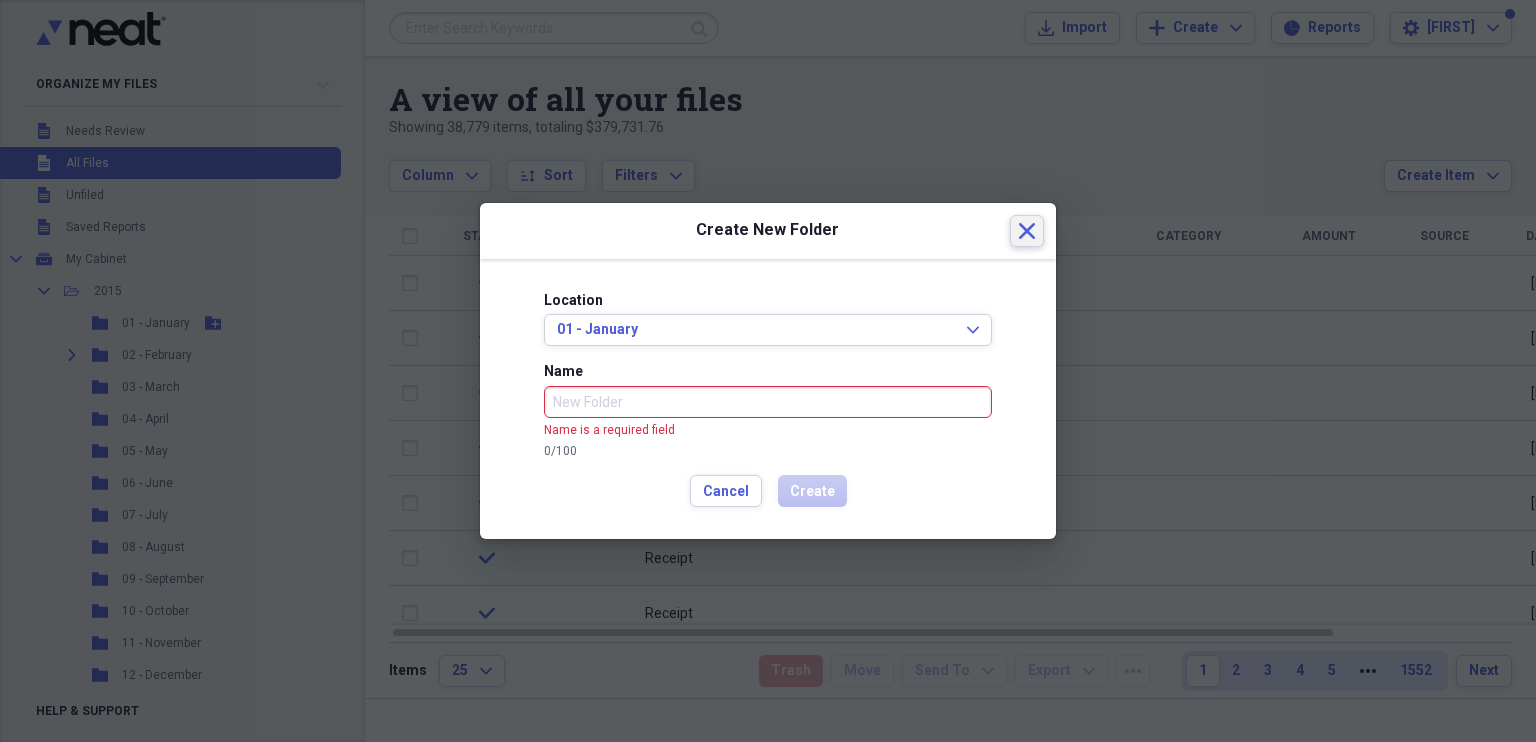 click on "Close" at bounding box center (1027, 231) 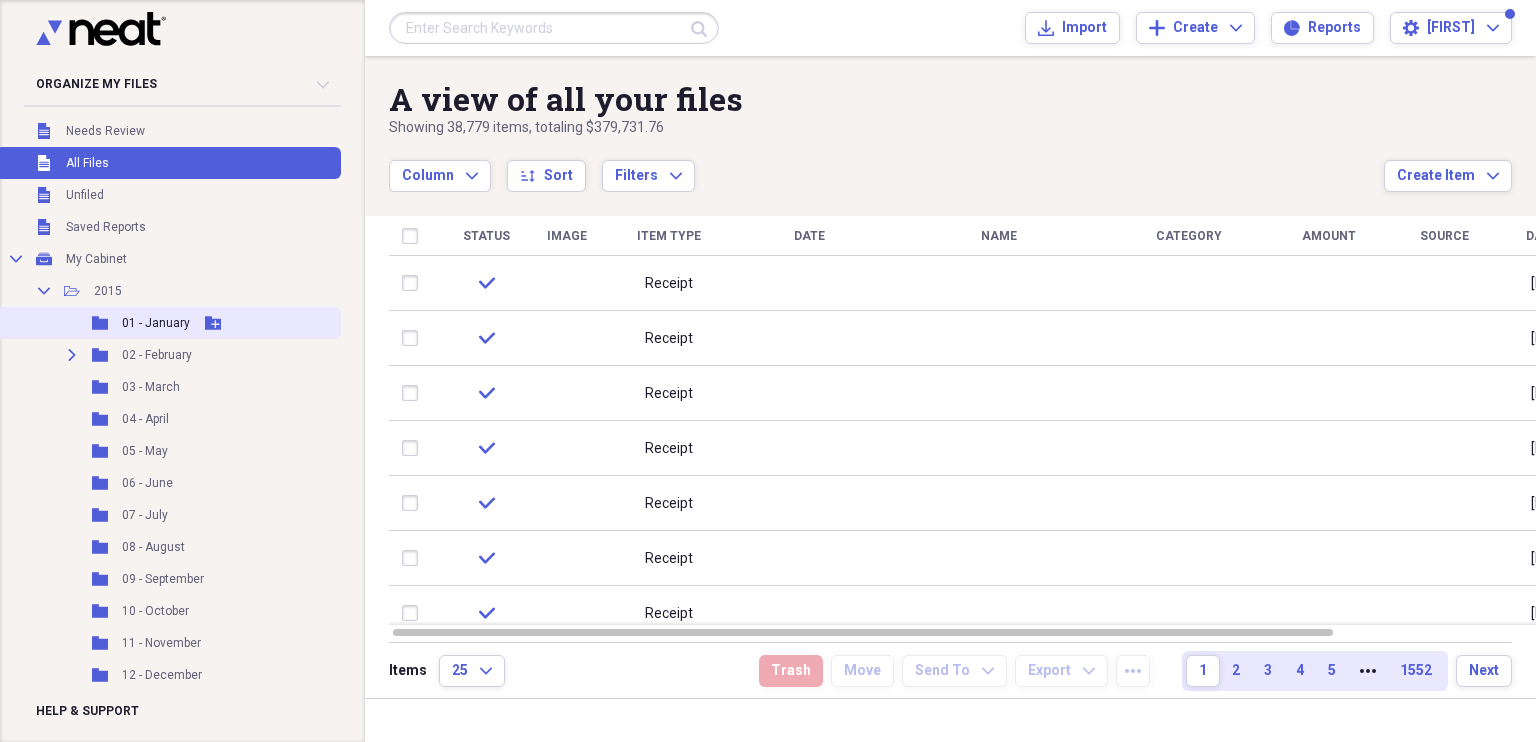 click on "01 - January" at bounding box center (156, 323) 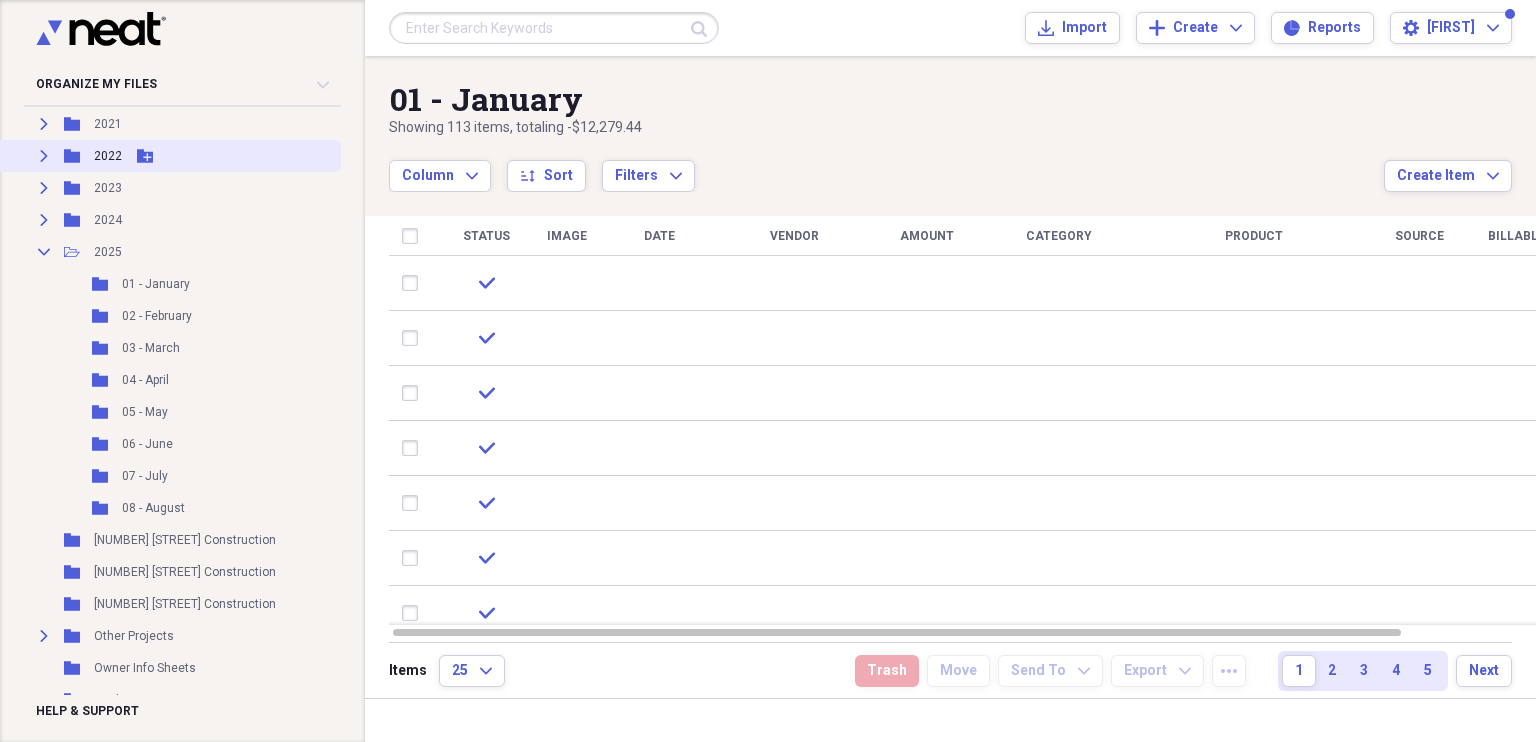scroll, scrollTop: 793, scrollLeft: 0, axis: vertical 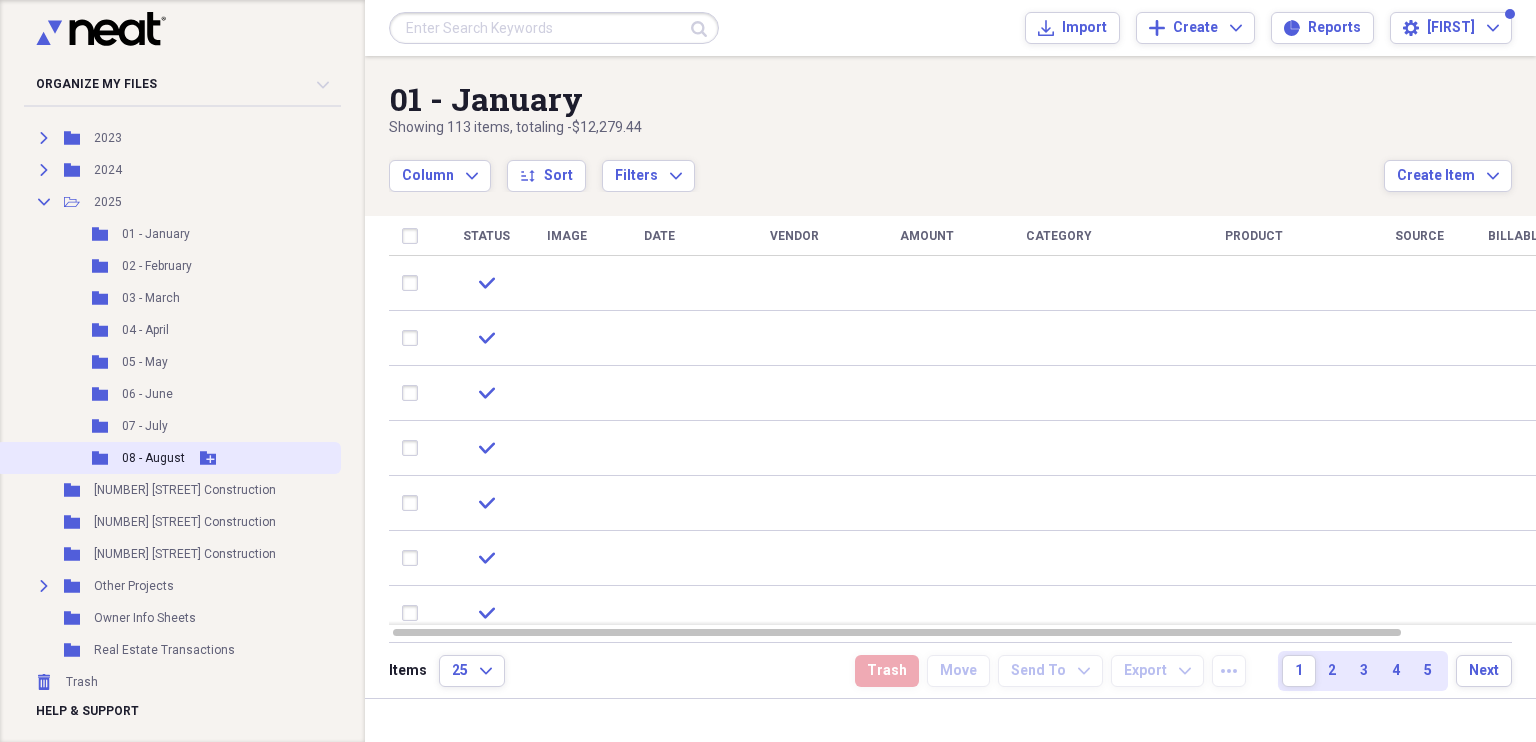 click on "Folder 08 - August Add Folder" at bounding box center (168, 458) 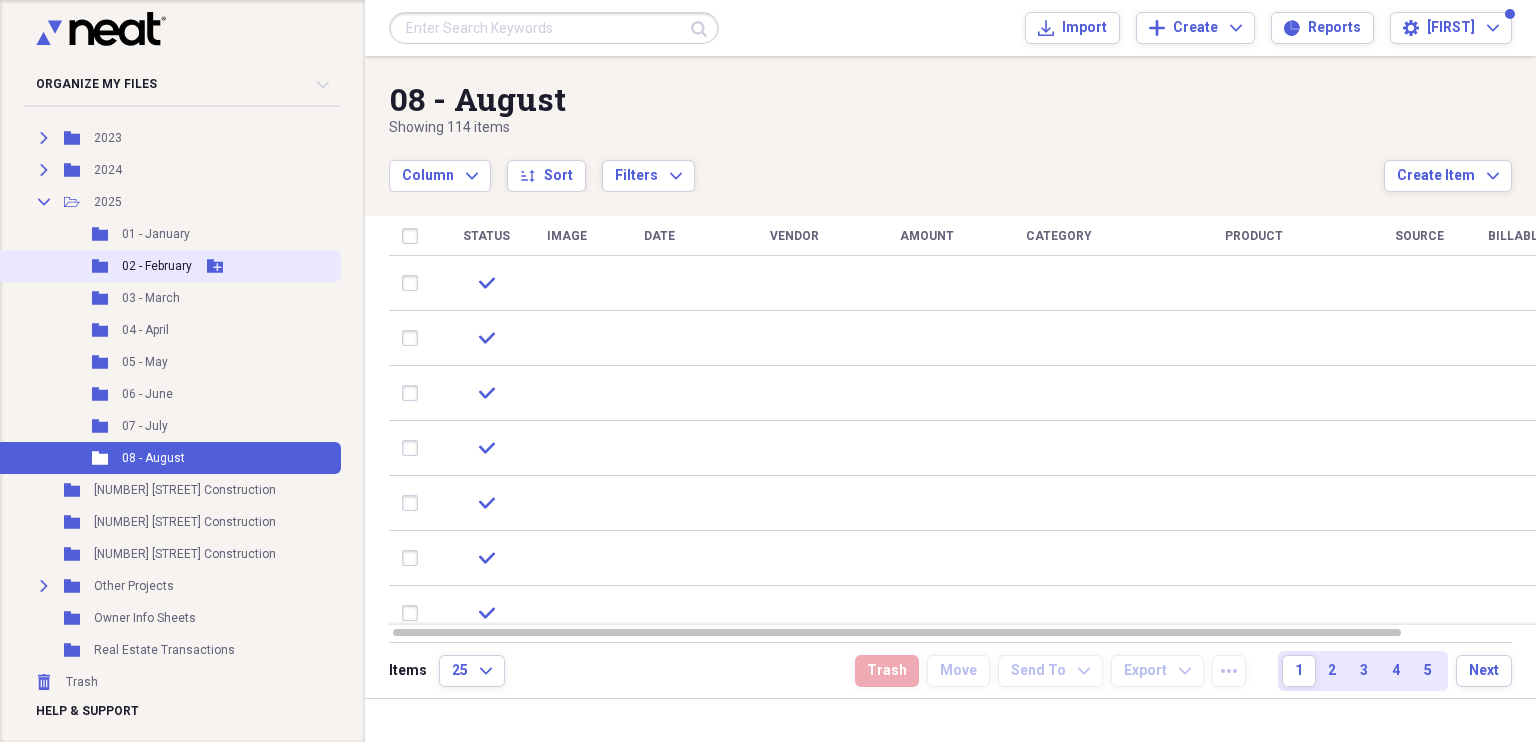 click on "02 - February" at bounding box center (157, 266) 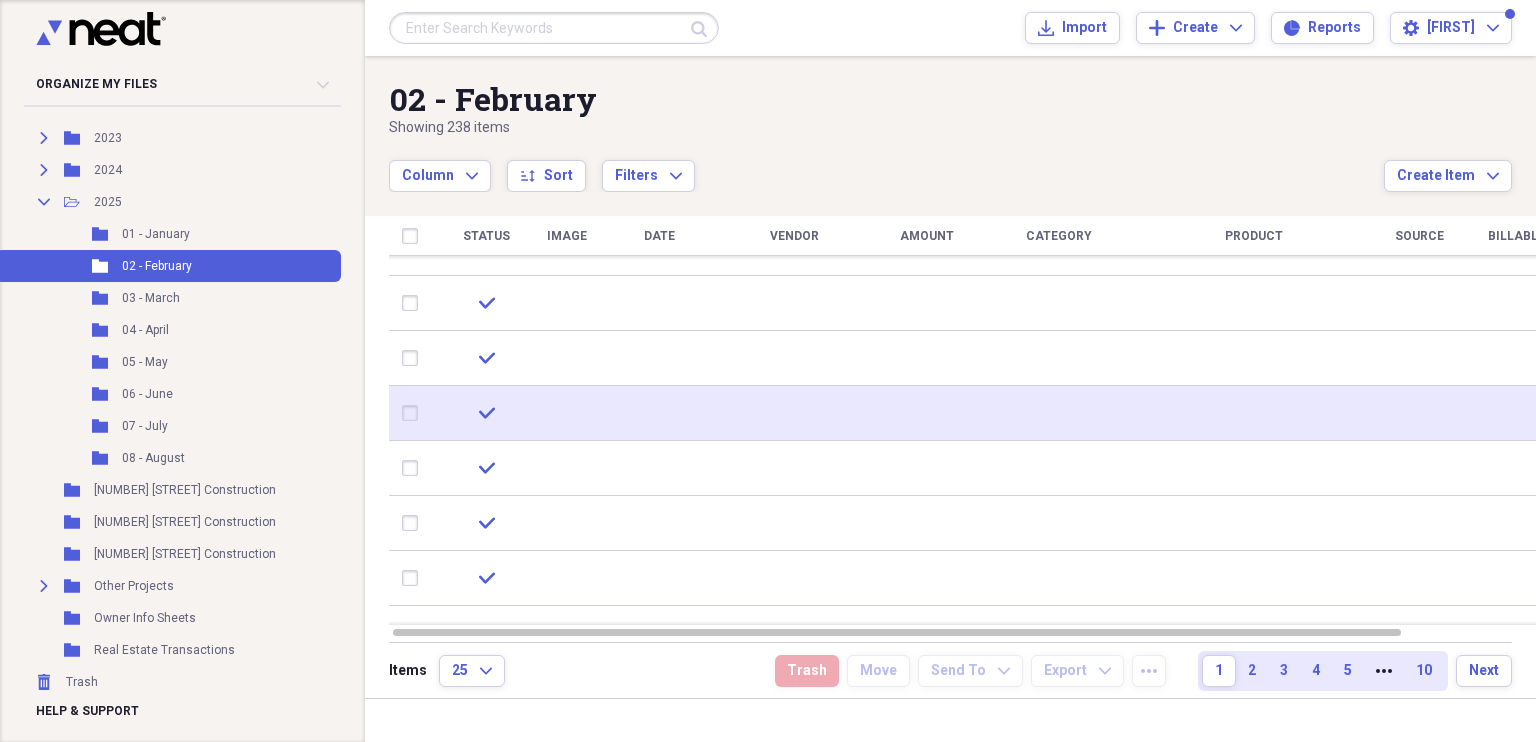 click at bounding box center (794, 413) 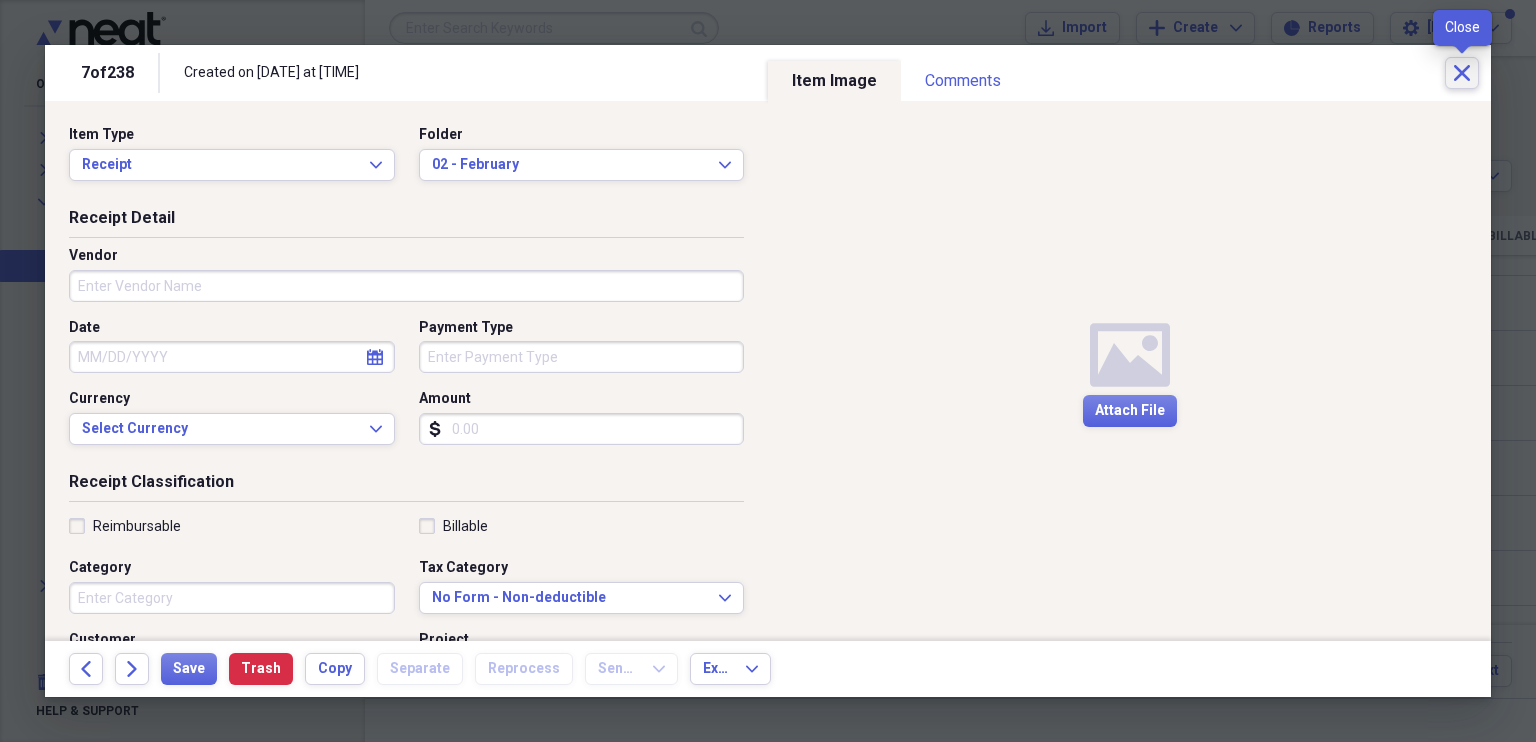 click 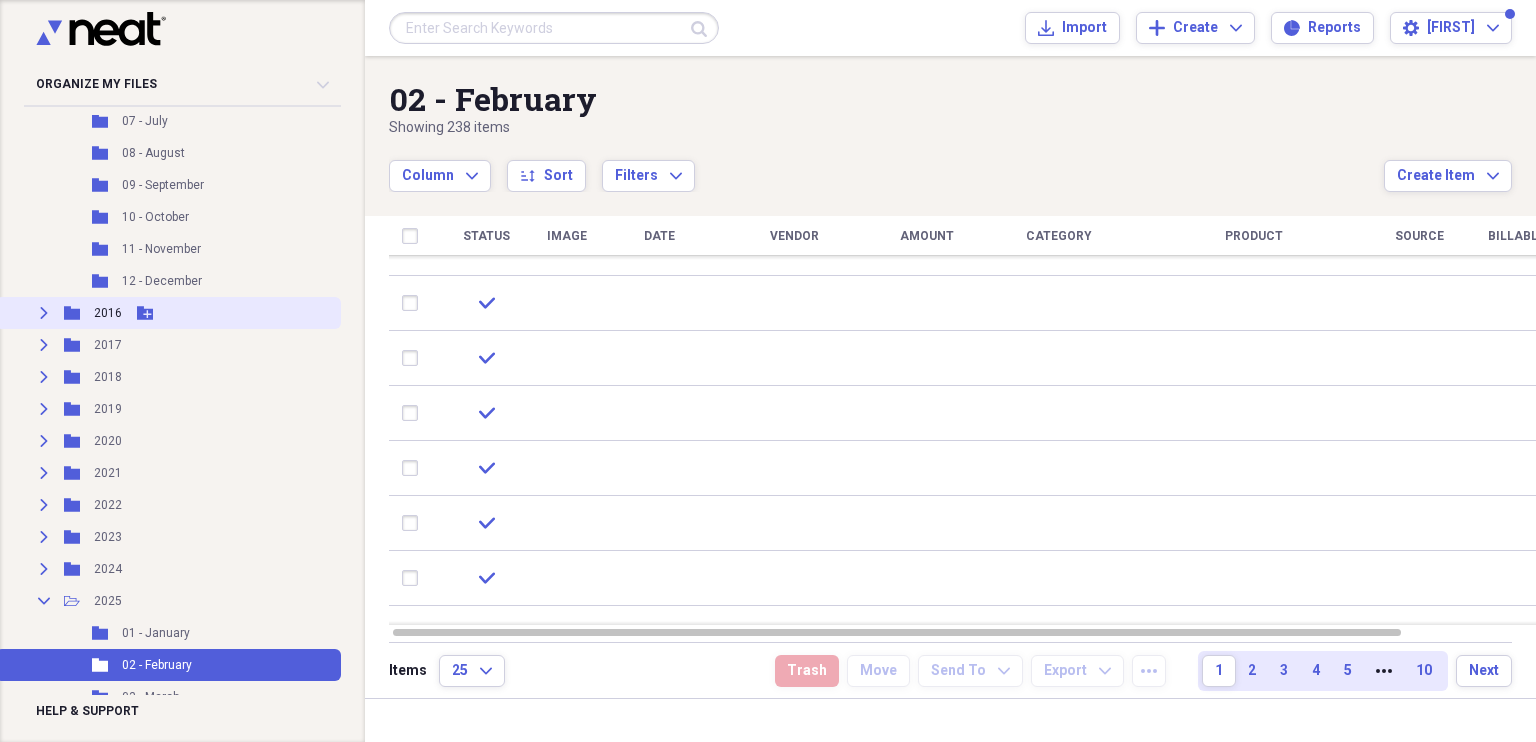 scroll, scrollTop: 393, scrollLeft: 0, axis: vertical 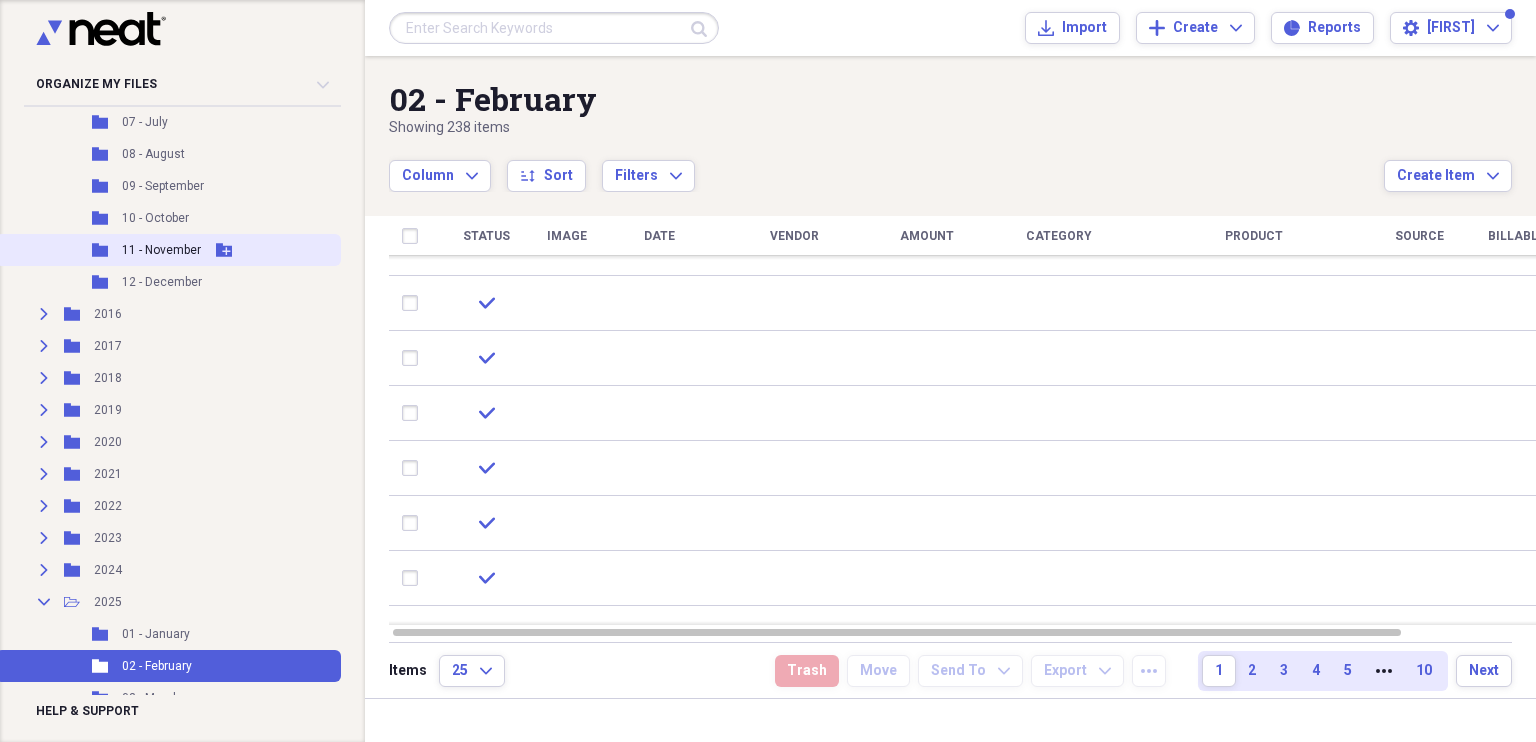 click on "11 - November" at bounding box center (161, 250) 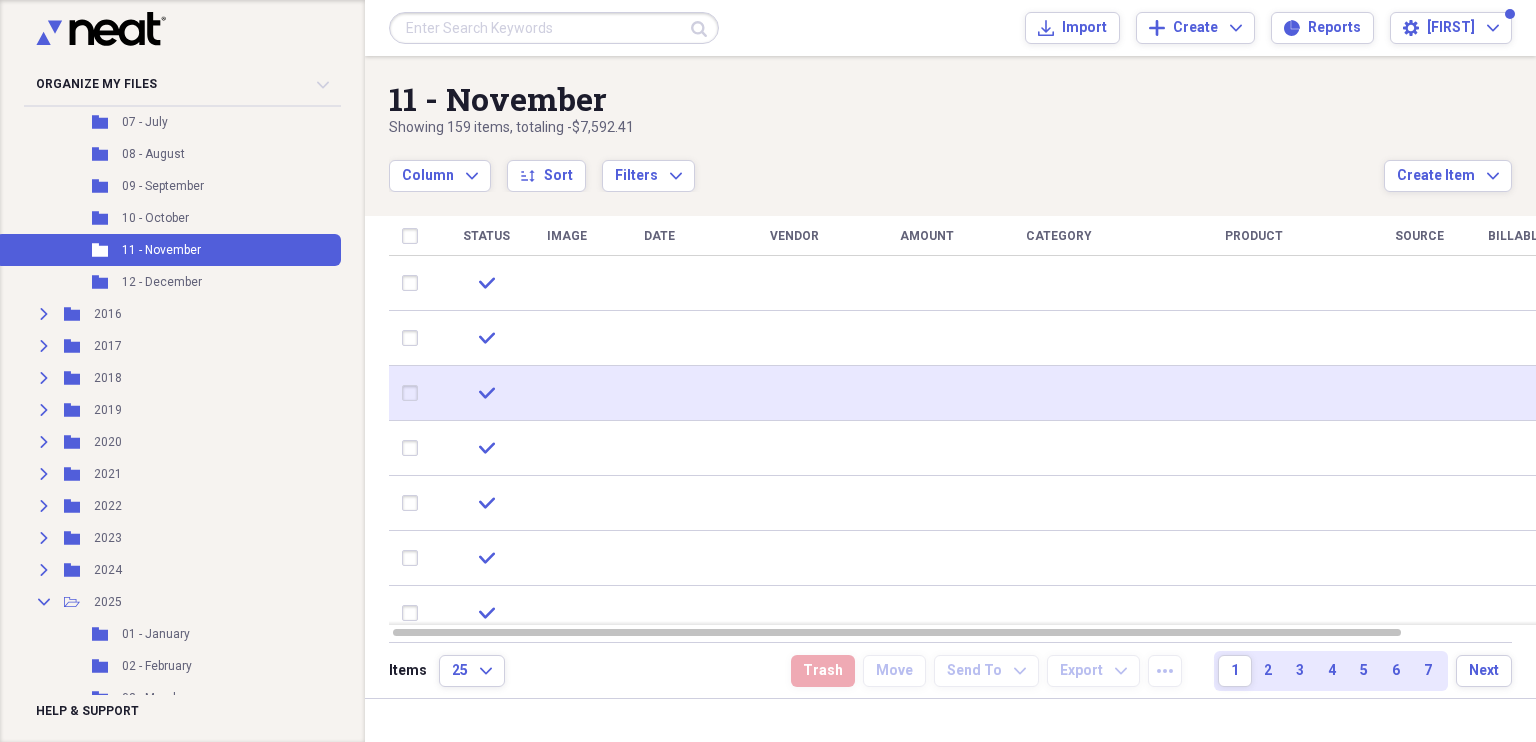 click at bounding box center (926, 393) 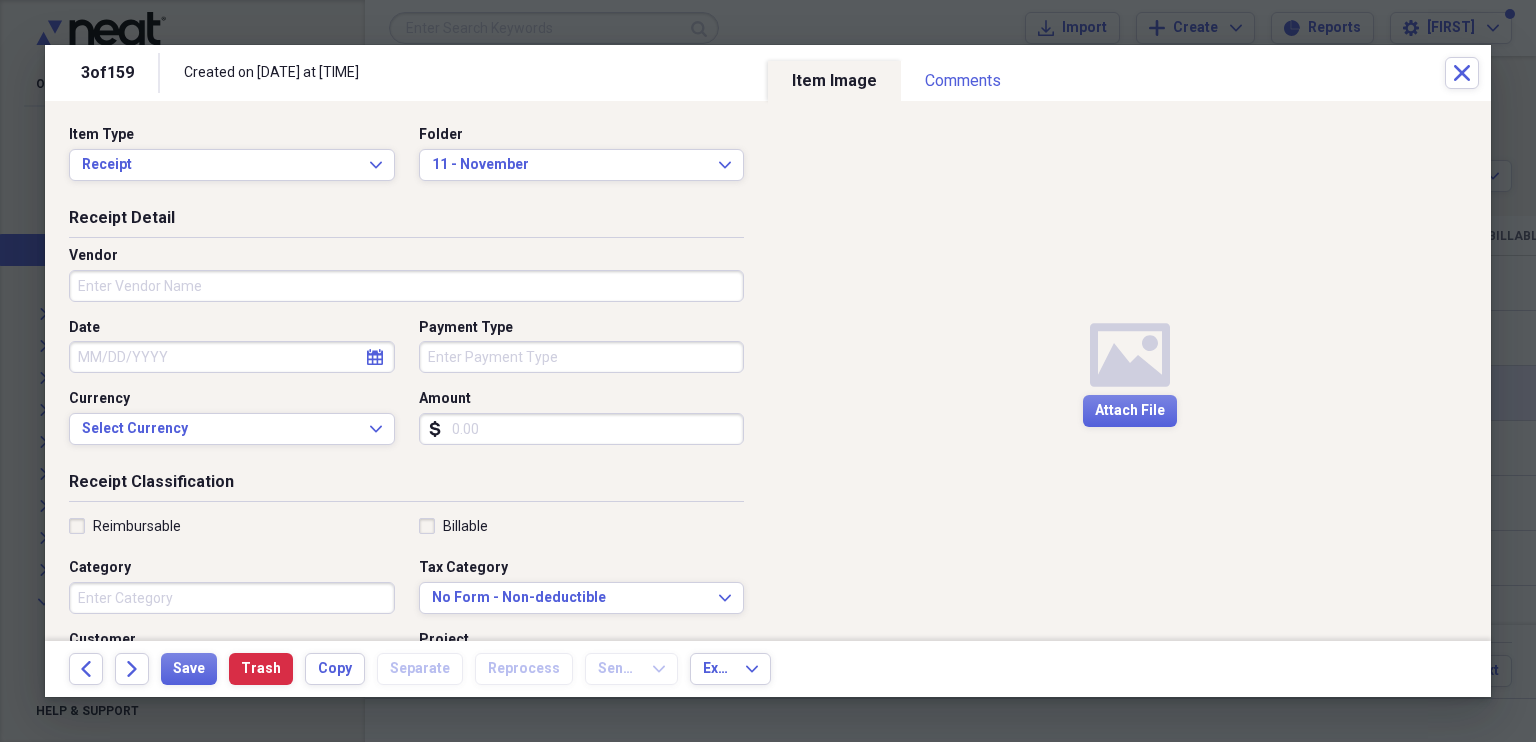 click on "Open Folder 2015 Add Folder Folder 01 - January Add Folder Expand Folder 02 - February Add Folder Folder 03 - March Add Folder Folder 04 - April Add Folder Folder 05 - May Add Folder Folder 06 - June Add Folder Folder 07 - July Add Folder Folder 08 - August Add Folder Folder 09 - September Add Folder Folder 10 - October Add Folder Folder 11 - November Add Folder Folder 12 - December Add Folder Expand Folder 2016 Add Folder Expand Folder 2017 Add Folder Expand Folder 2018 Add Folder Expand Folder 2019 Add Folder Expand Folder 2020 Add Folder Expand Folder 2021 Add Folder Expand Folder 2022 Add Folder Expand Folder 2023 Add Folder Expand Folder 2024 Add Folder Collapse Open Folder 2025 Add Folder Folder 01 - January Add Folder Folder 02 - February Add Folder Folder 03 - March Add Folder Folder 04 - April Add Folder Folder 05 - May Add Folder Folder 06 - June" at bounding box center [768, 371] 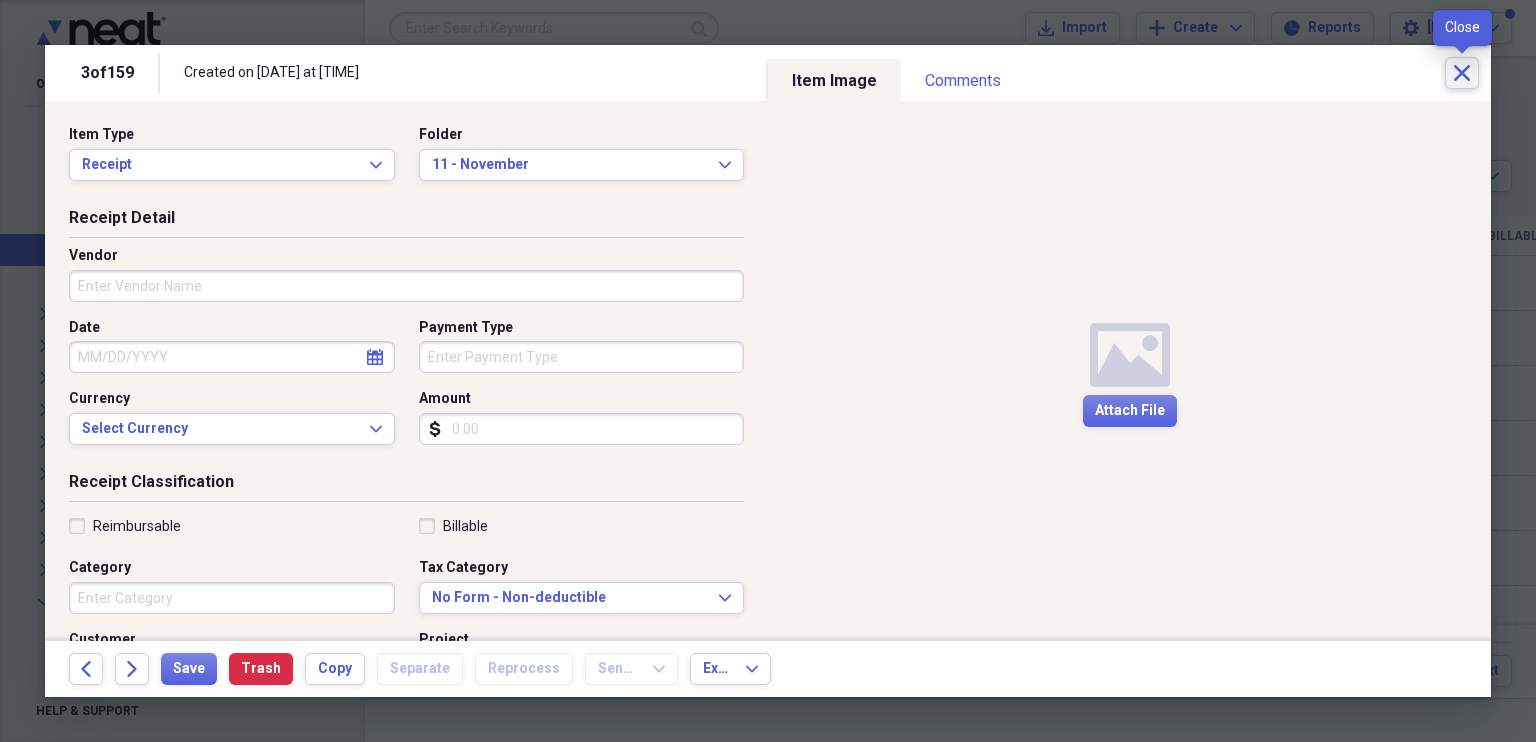 click on "Close" at bounding box center [1462, 73] 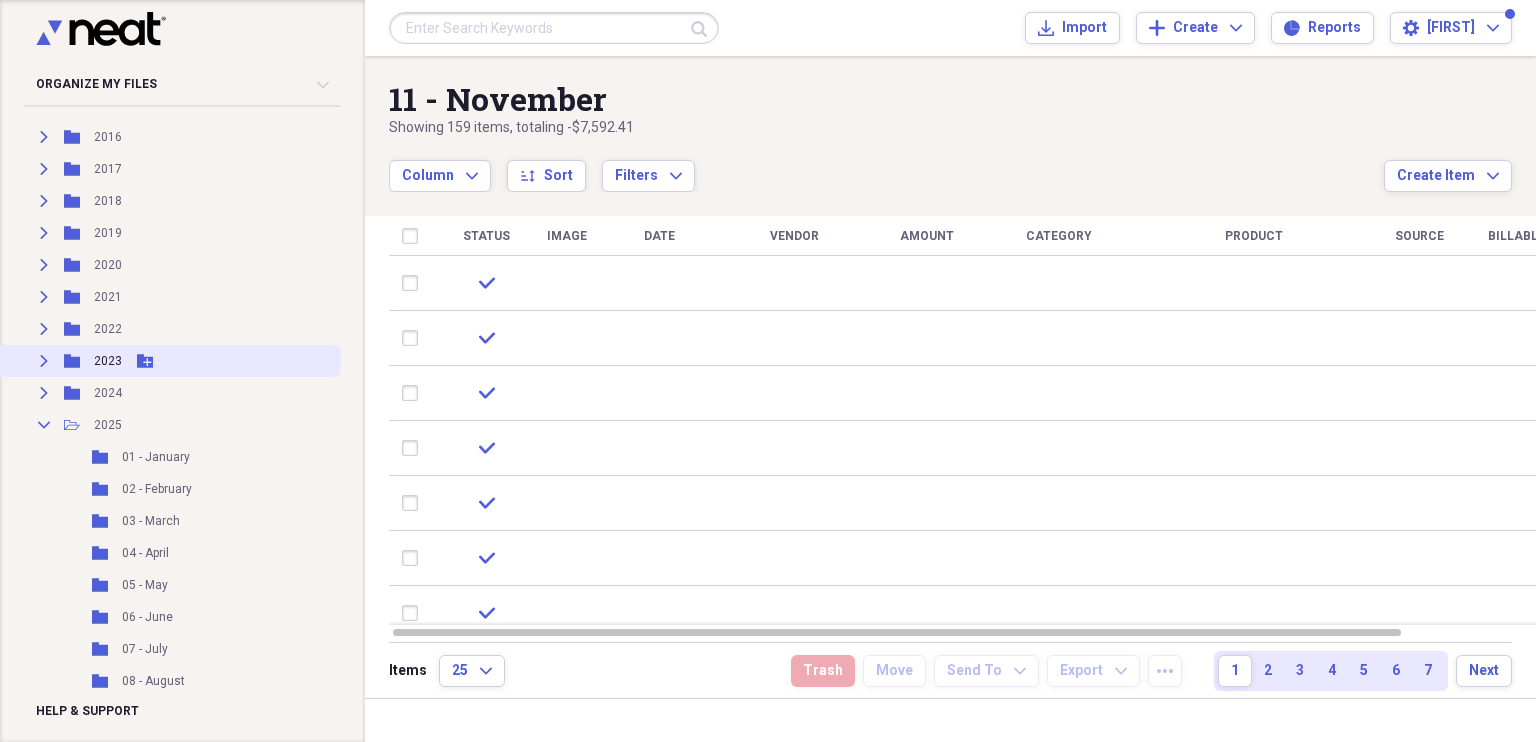 scroll, scrollTop: 593, scrollLeft: 0, axis: vertical 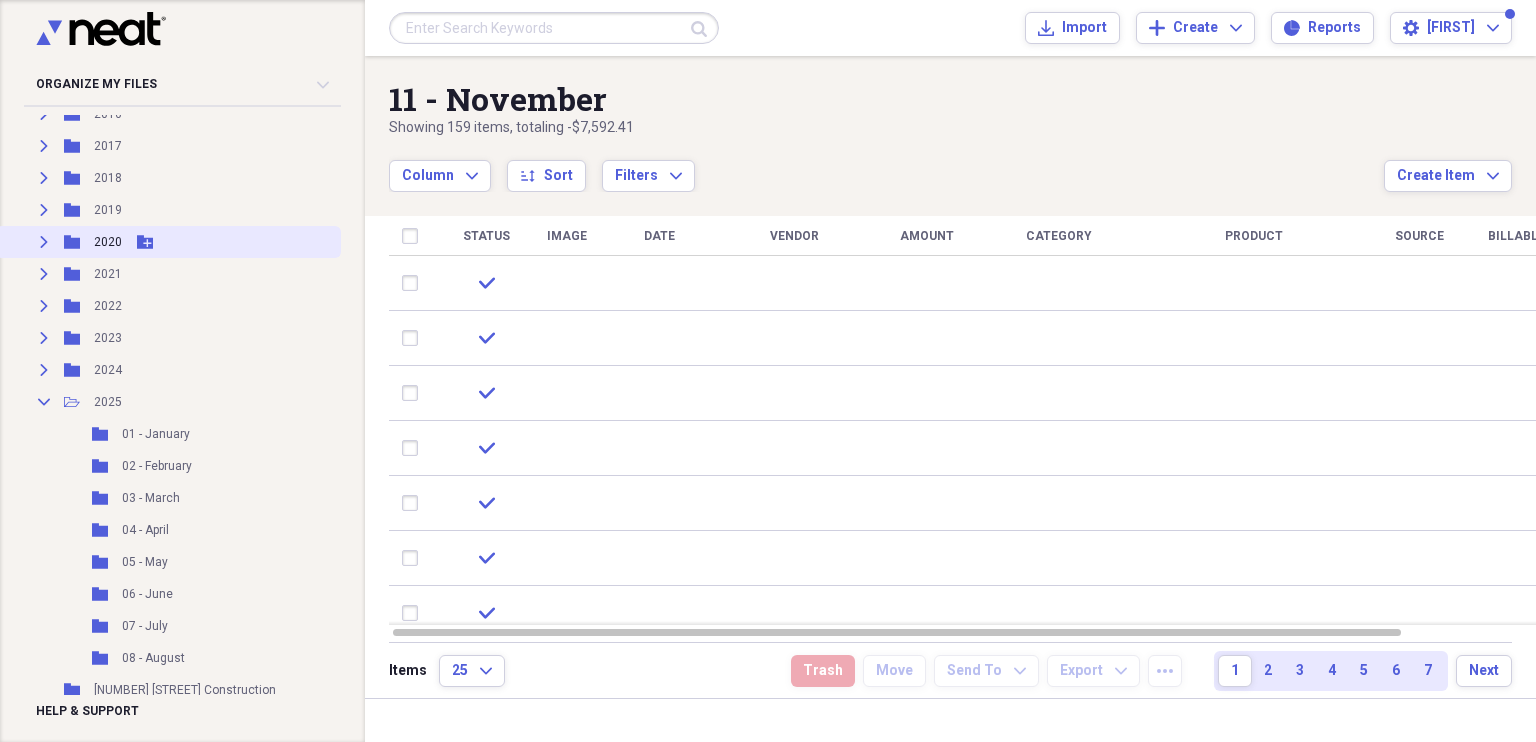 click on "Expand" 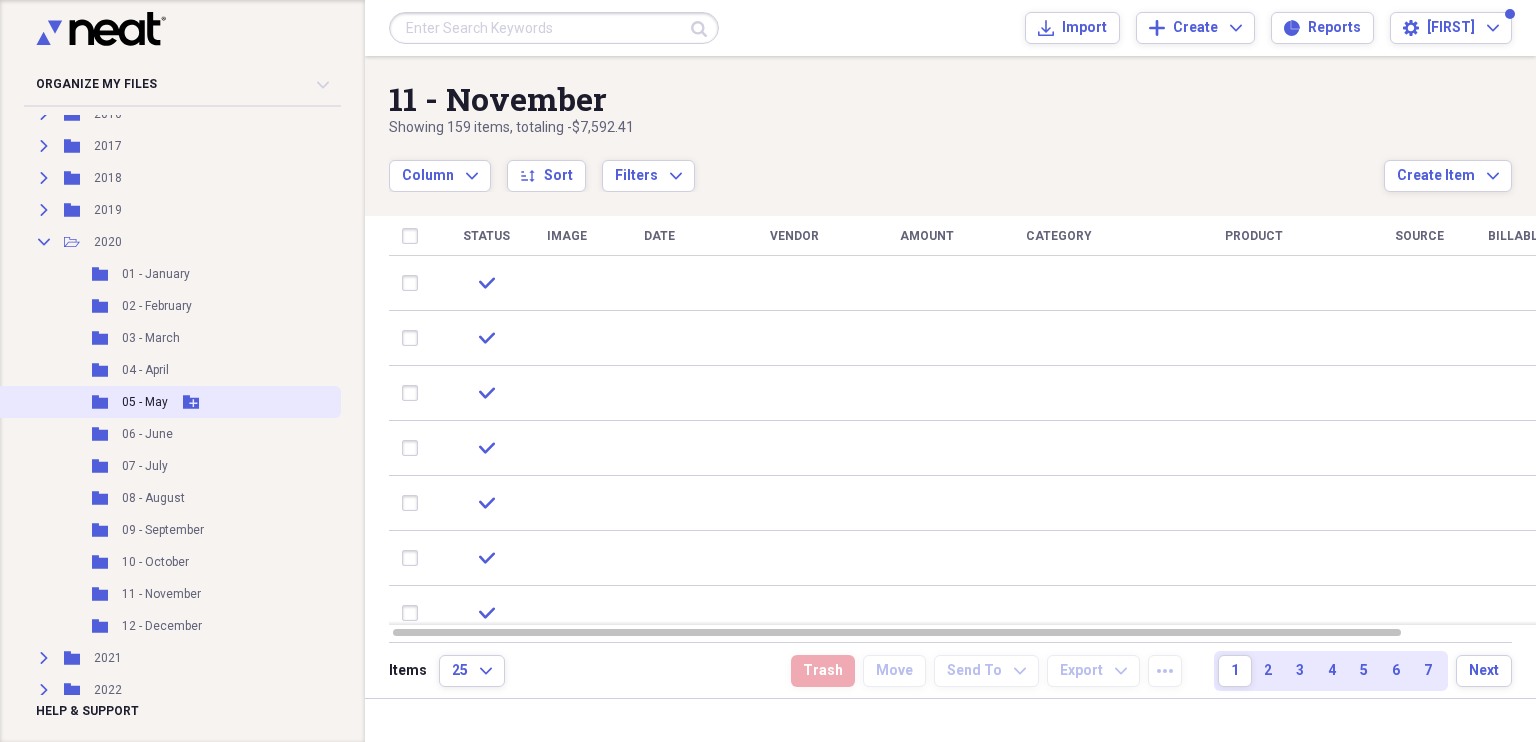 click on "05 - May" at bounding box center (145, 402) 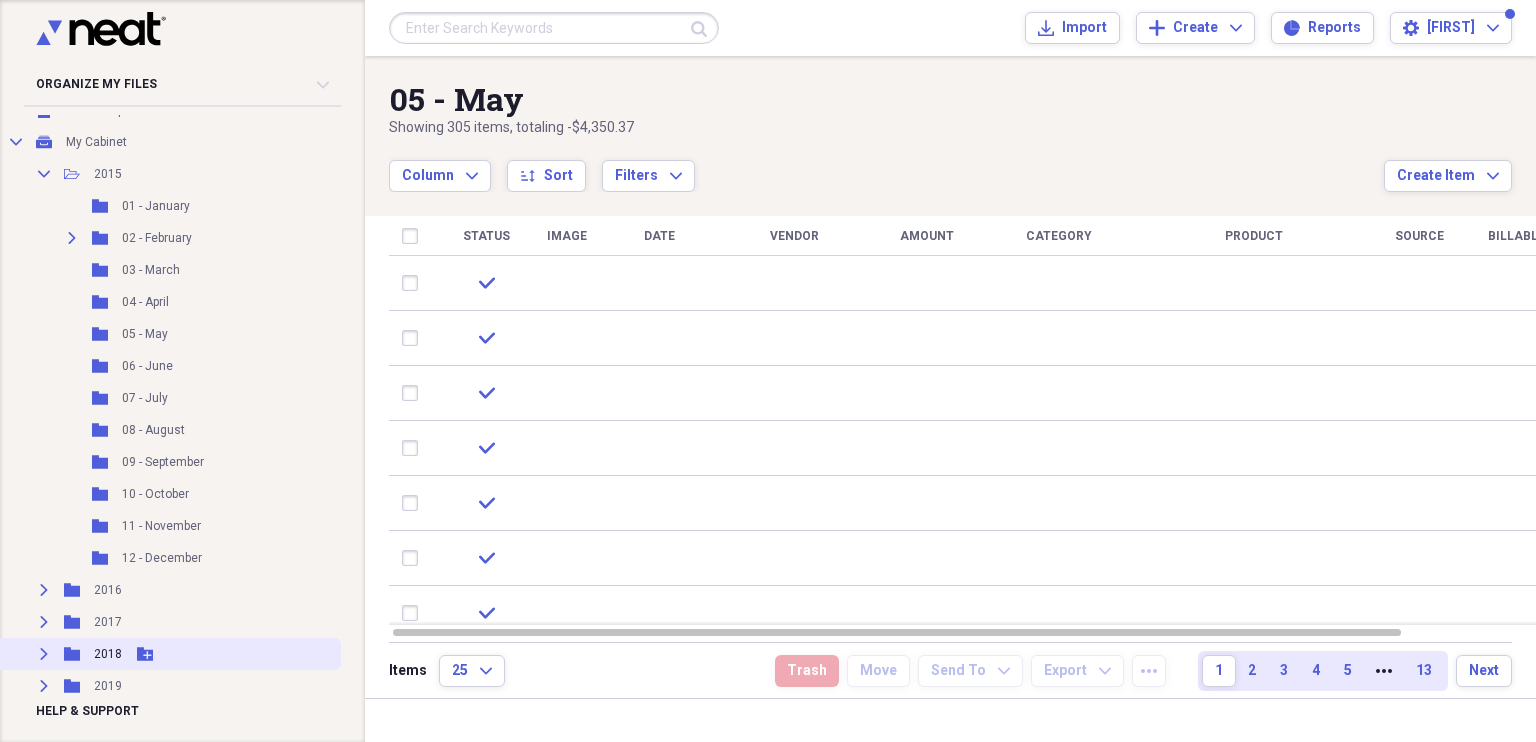 scroll, scrollTop: 0, scrollLeft: 0, axis: both 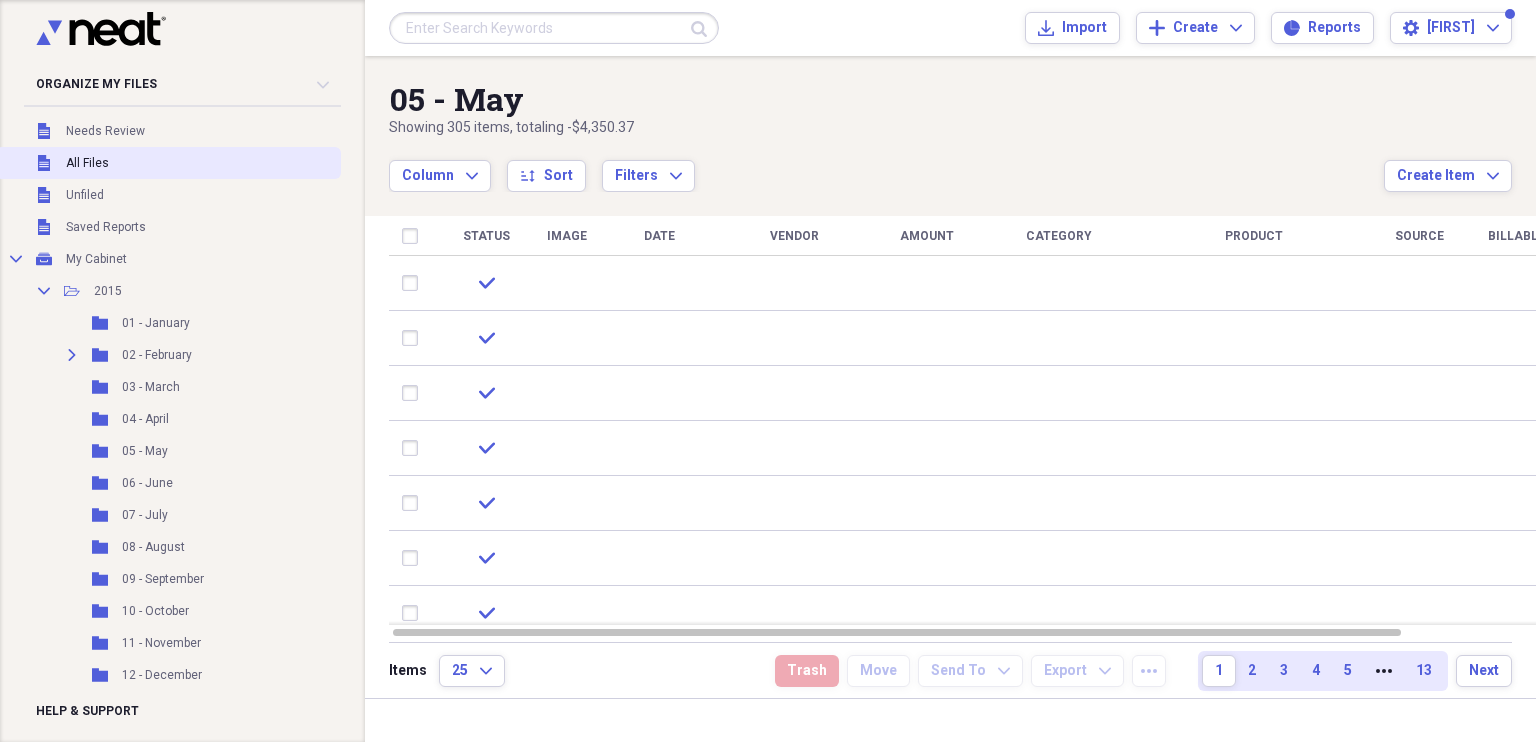 click on "All Files" at bounding box center (87, 163) 